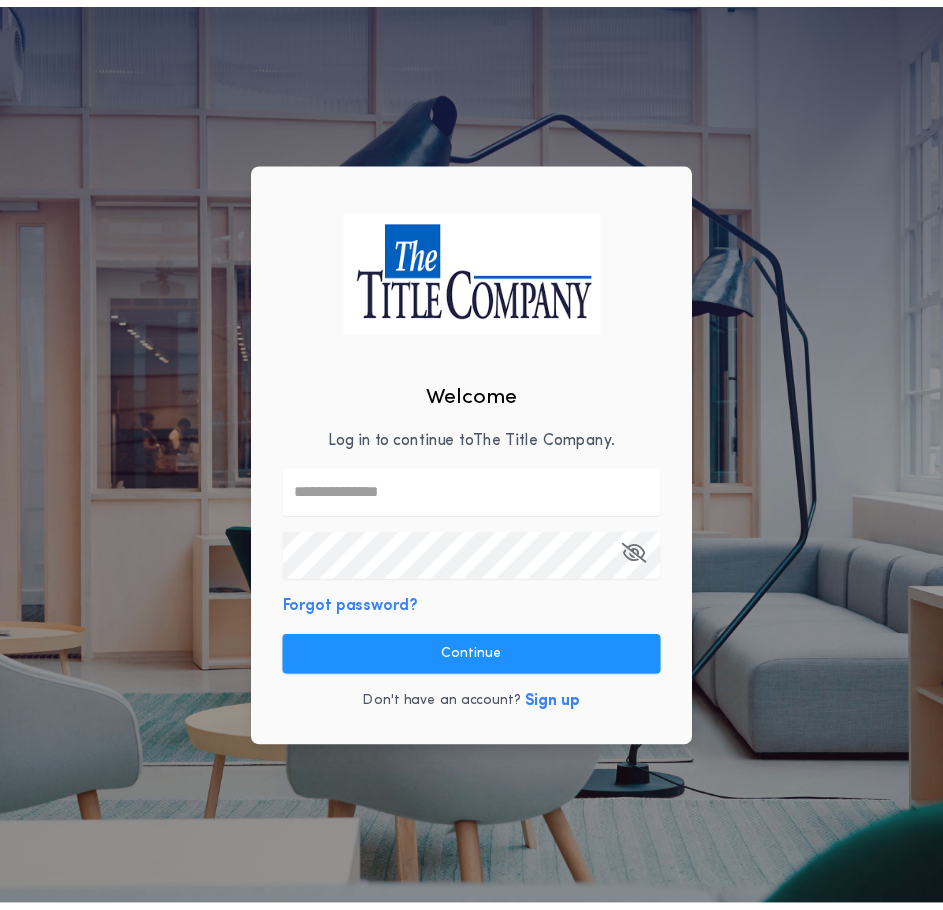 scroll, scrollTop: 0, scrollLeft: 0, axis: both 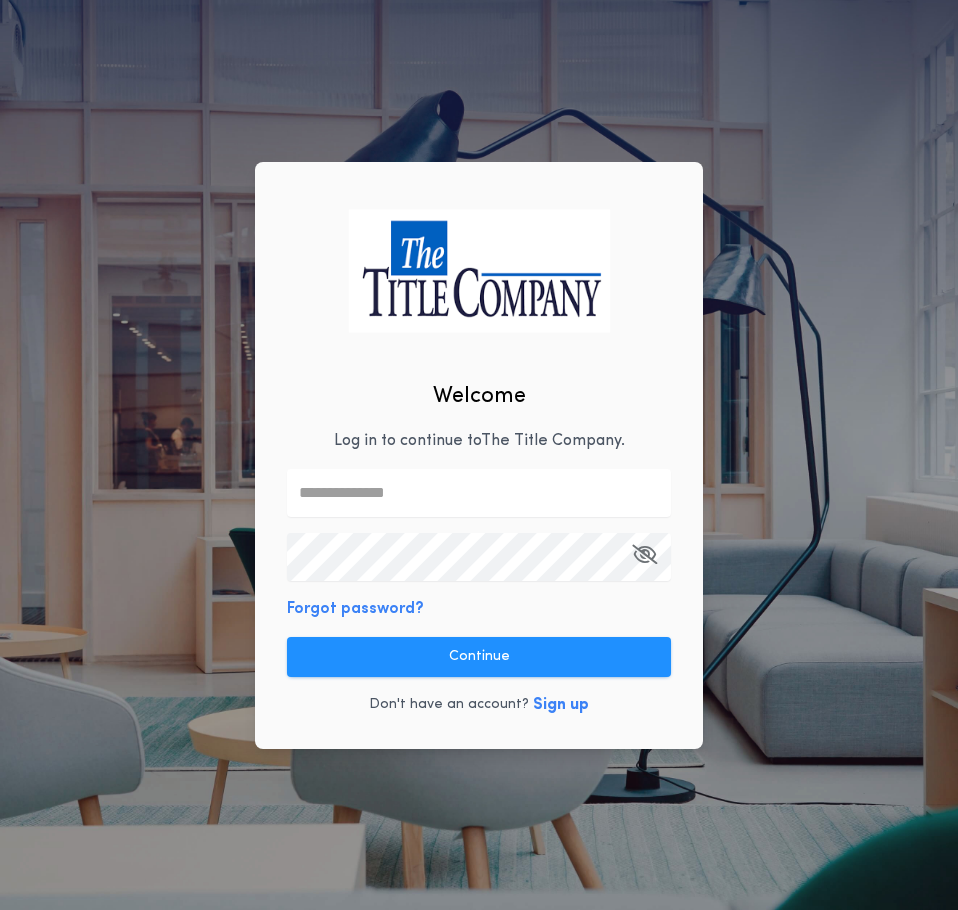 click at bounding box center [479, 493] 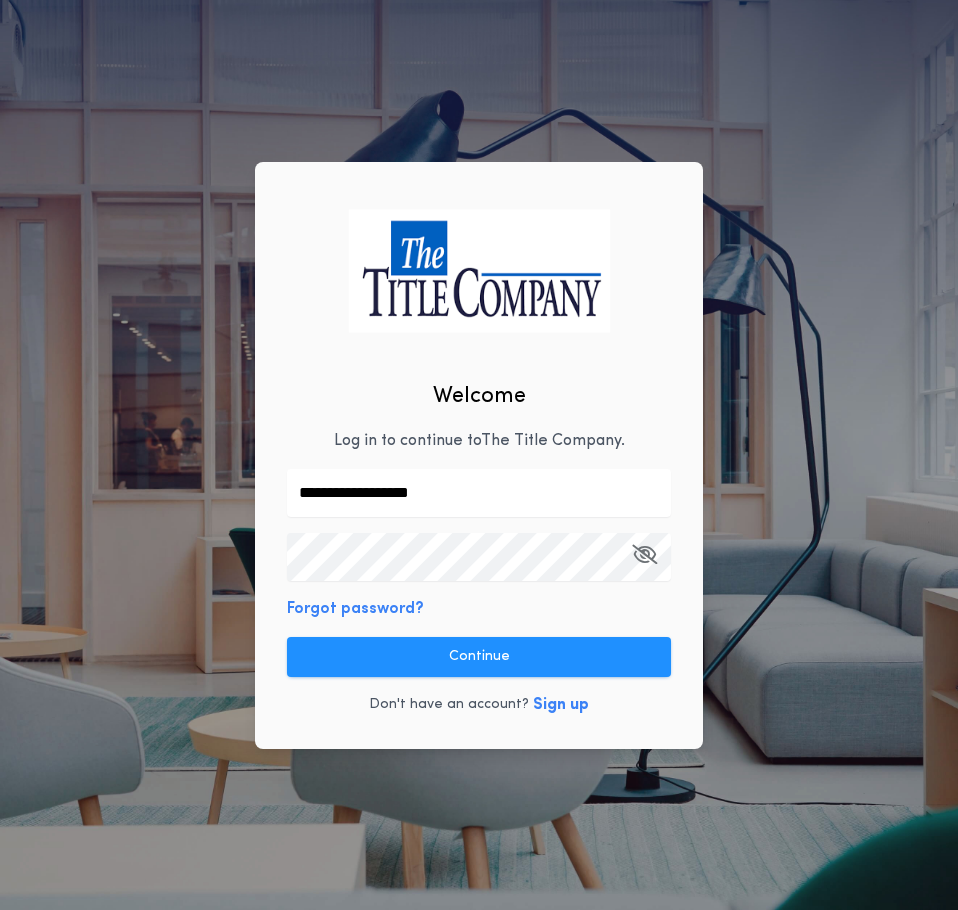 type on "**********" 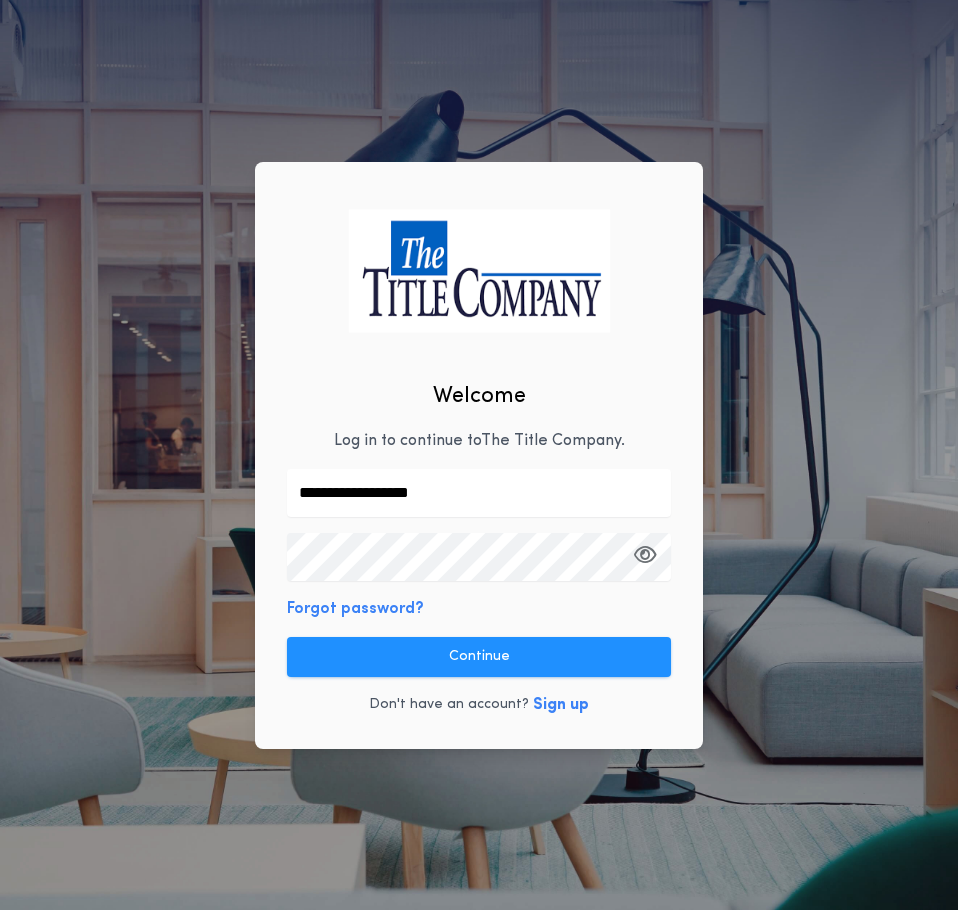 click at bounding box center [645, 554] 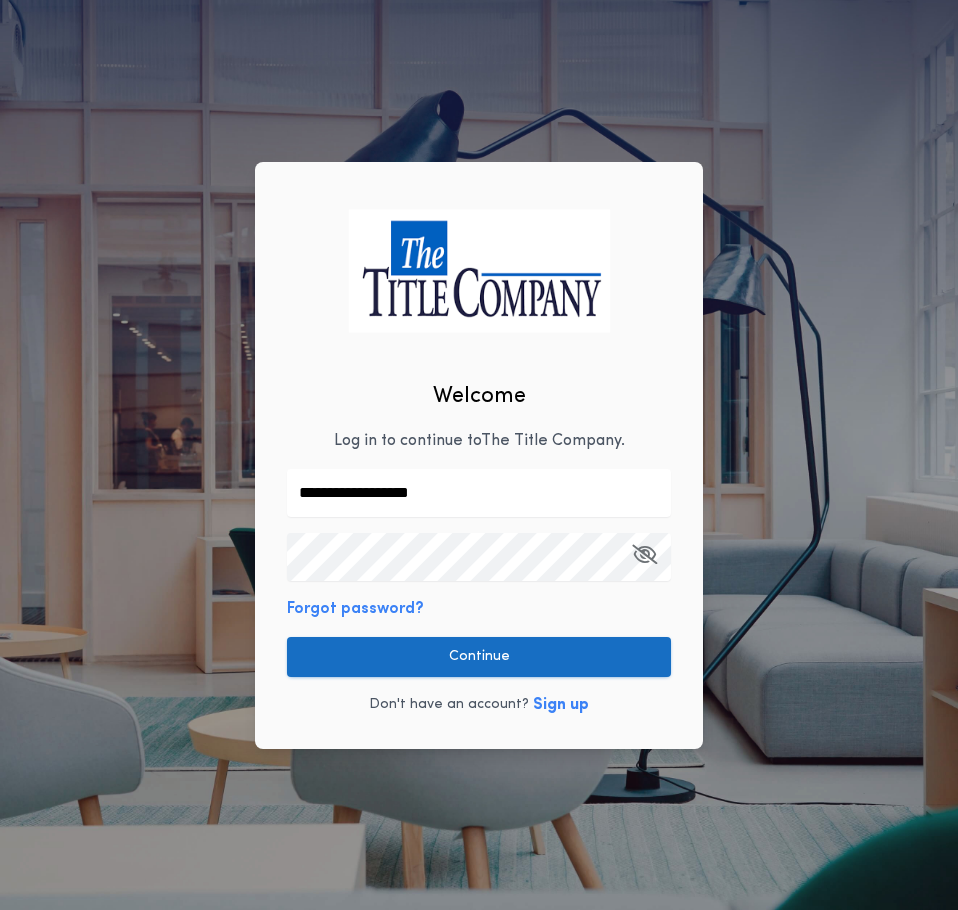 click on "Continue" at bounding box center [479, 657] 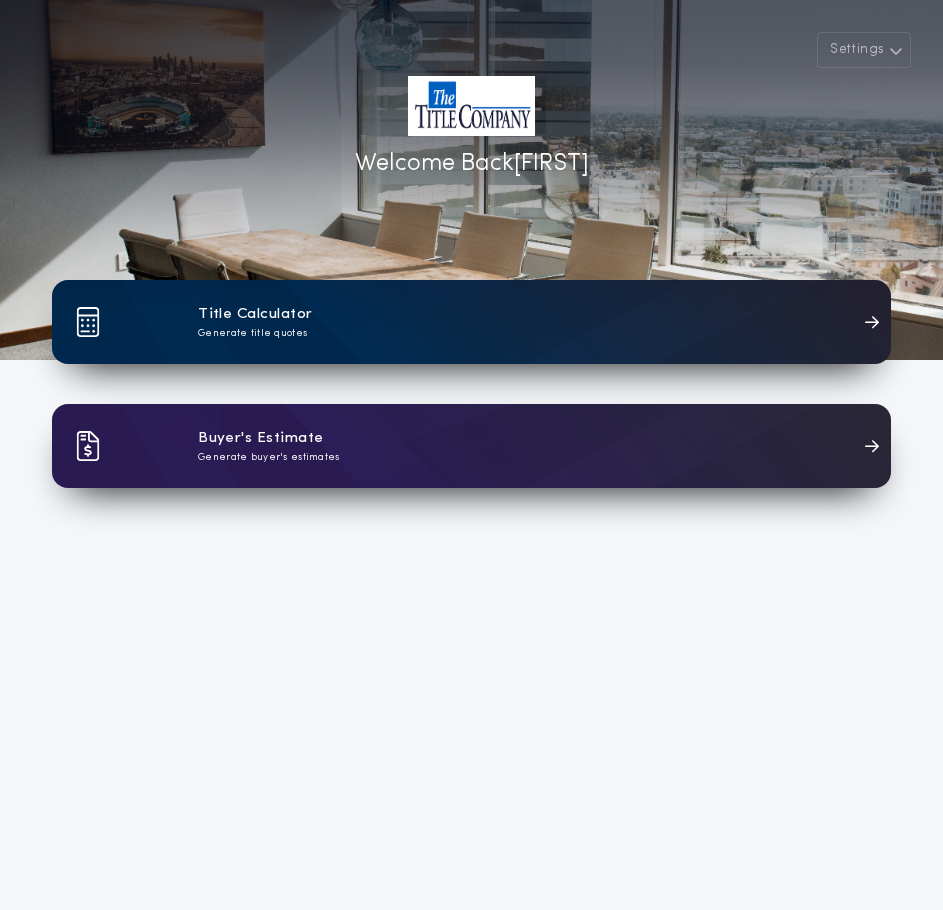 click on "Title Calculator Generate title quotes" at bounding box center (471, 322) 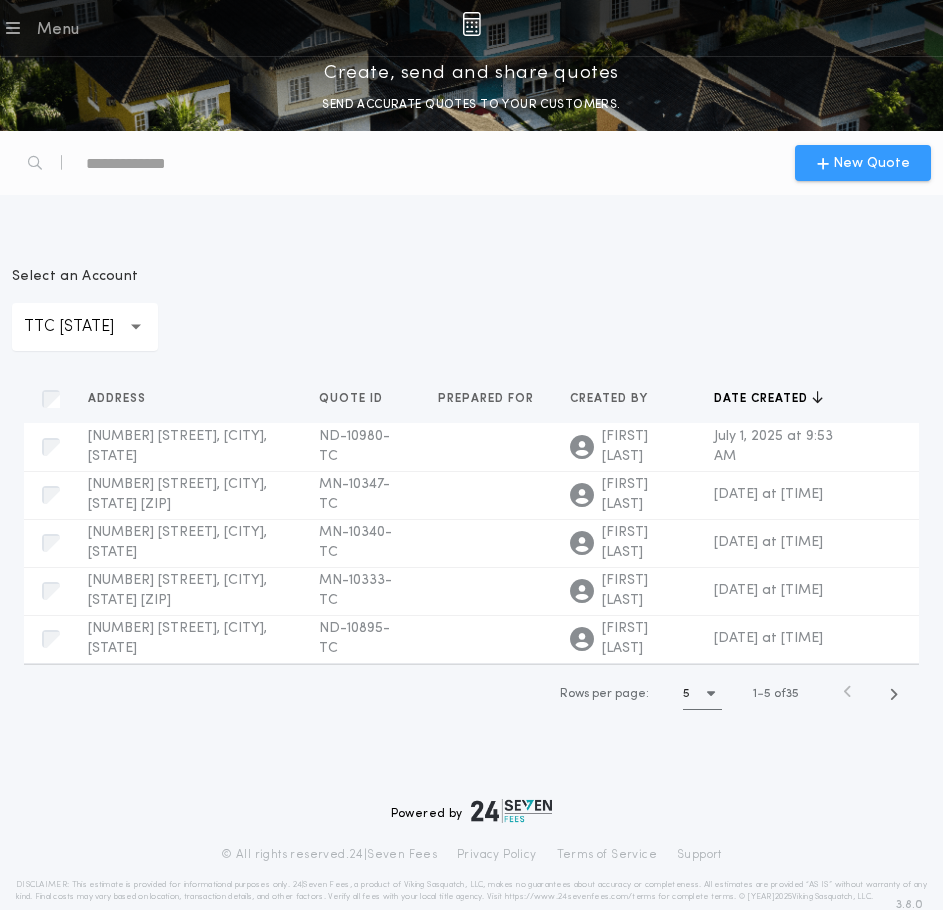 click on "New Quote" at bounding box center [871, 163] 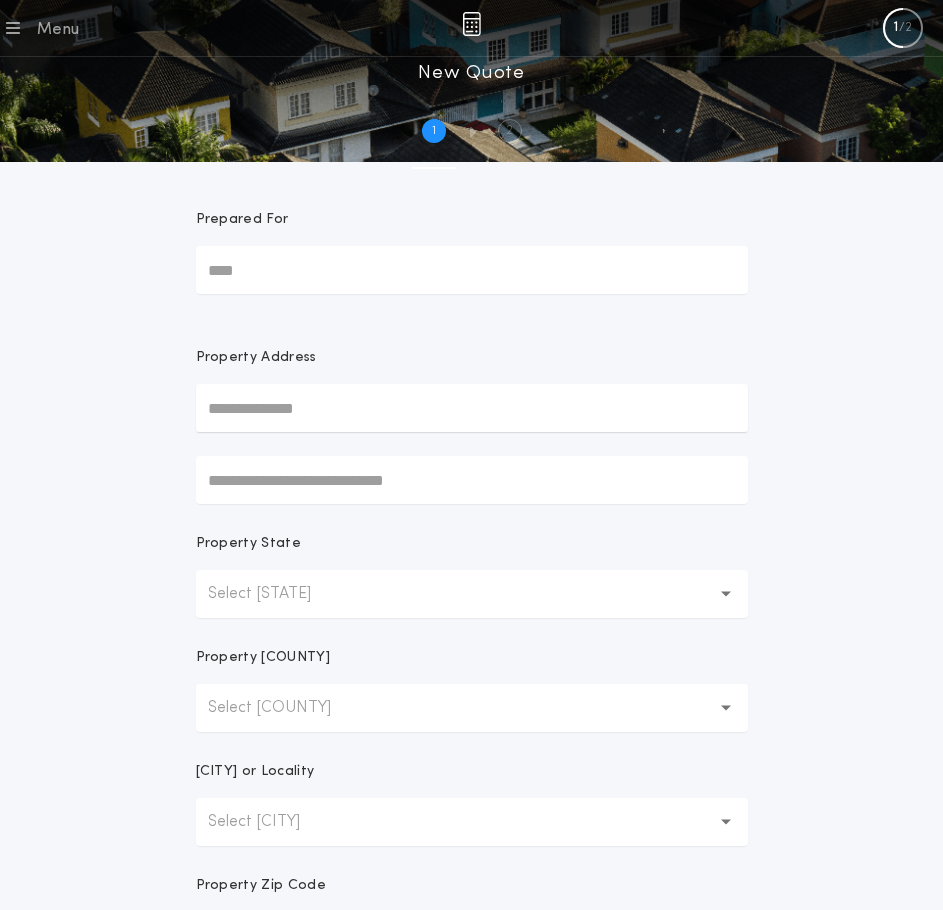 click at bounding box center (472, 408) 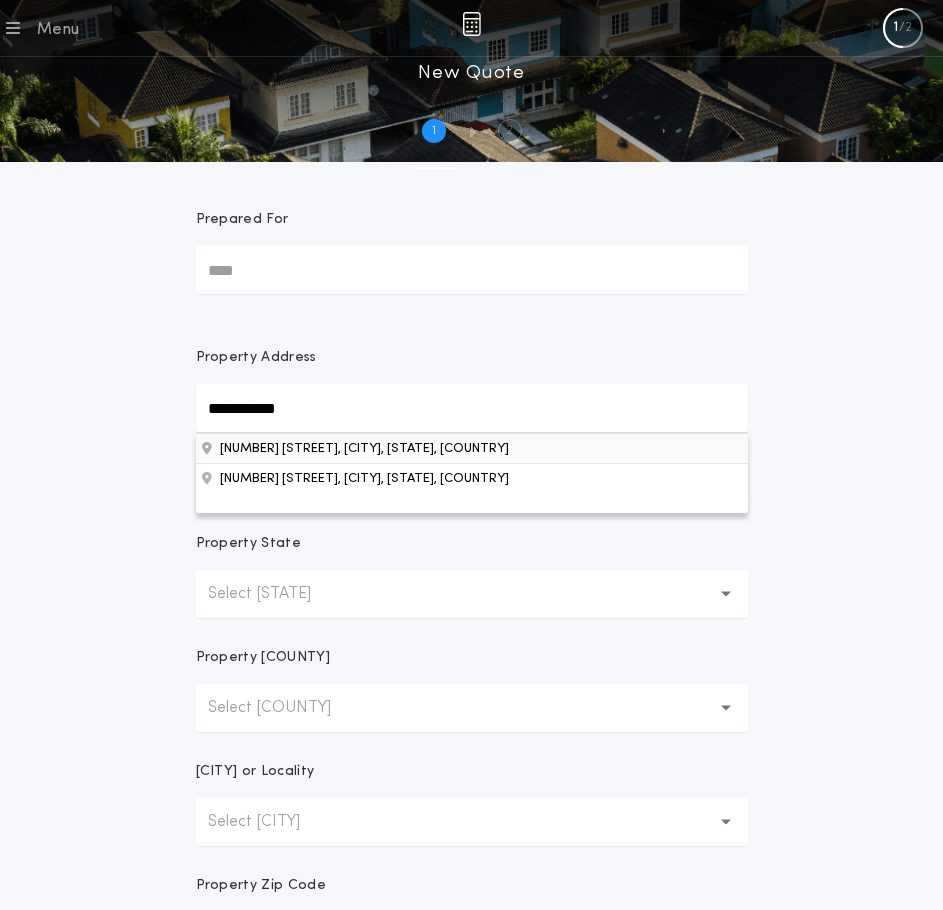 type on "**********" 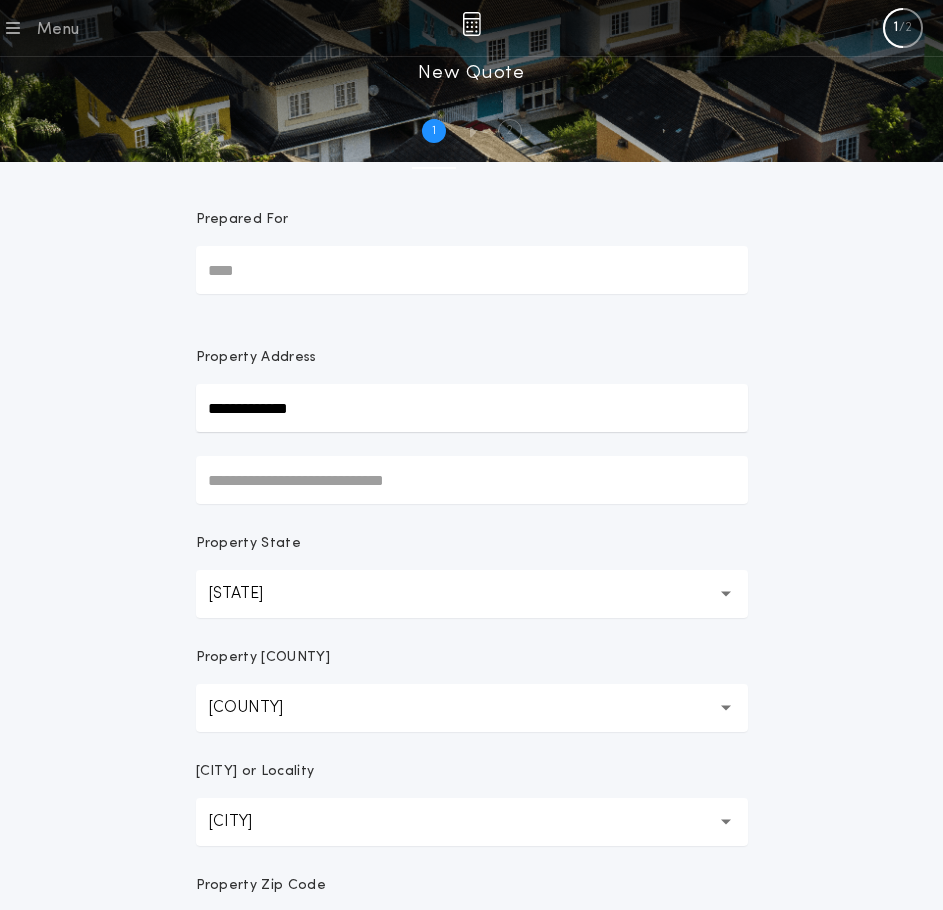 scroll, scrollTop: 381, scrollLeft: 0, axis: vertical 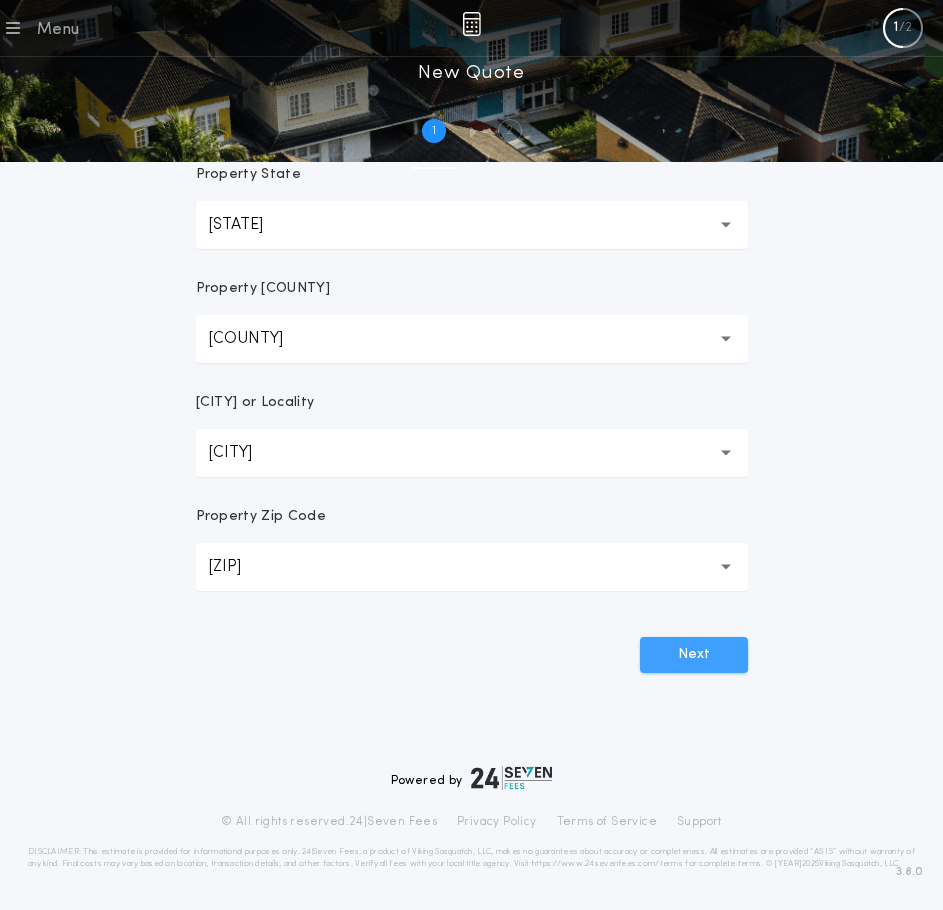 click on "Next" at bounding box center [694, 655] 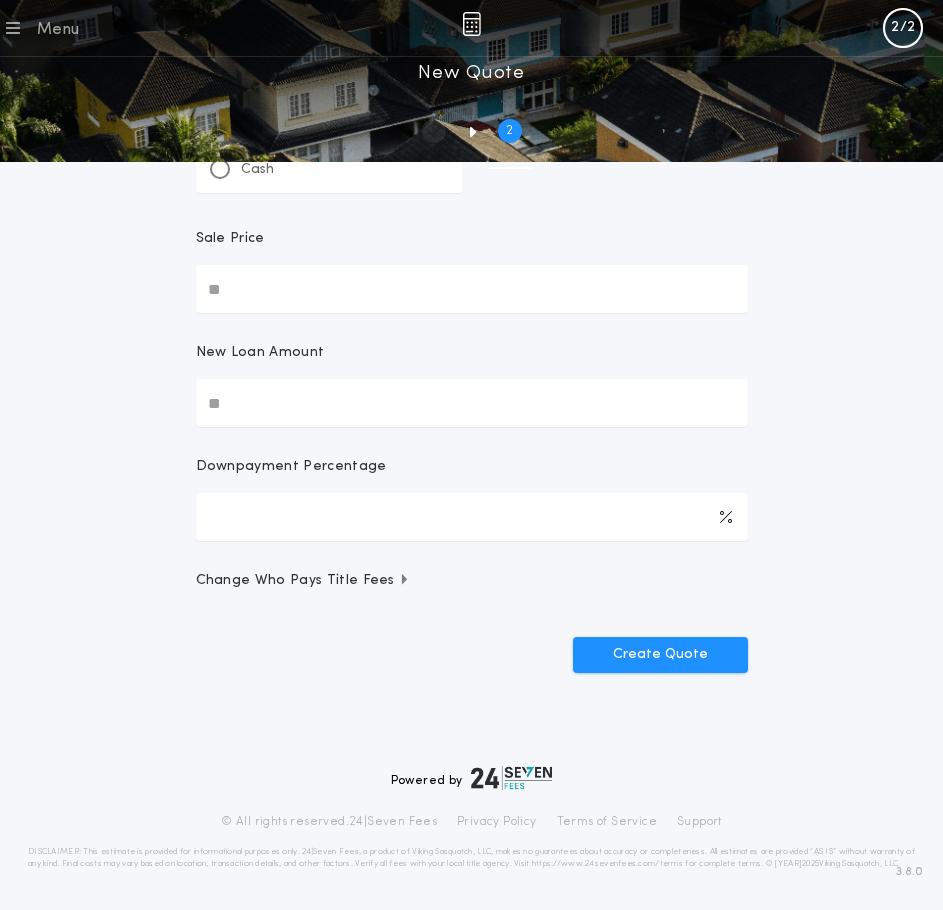 scroll, scrollTop: 0, scrollLeft: 0, axis: both 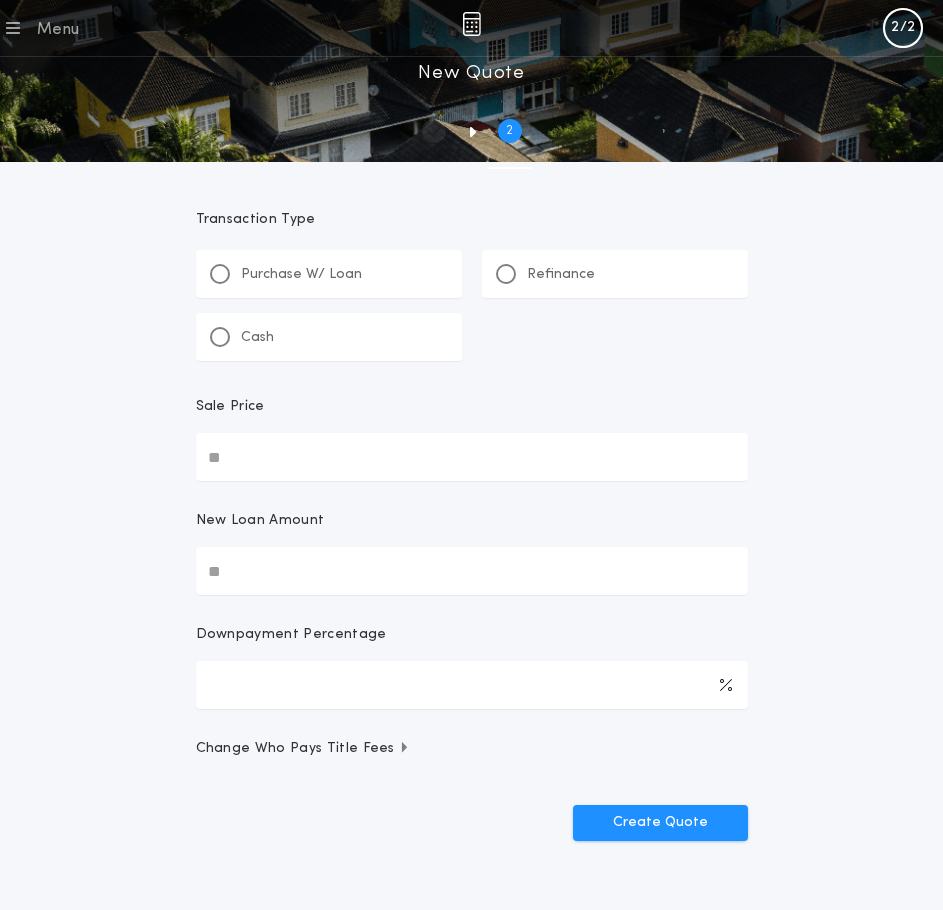 click on "Purchase W/ Loan" at bounding box center (329, 274) 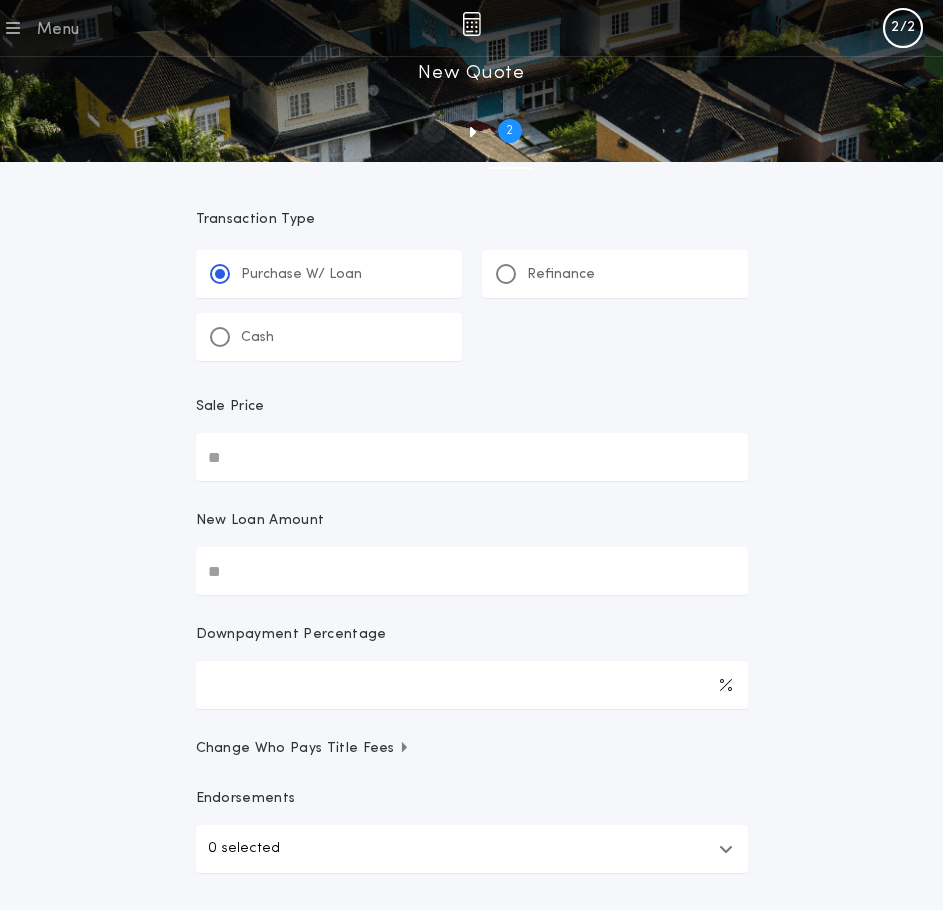 click on "Sale Price" at bounding box center [472, 457] 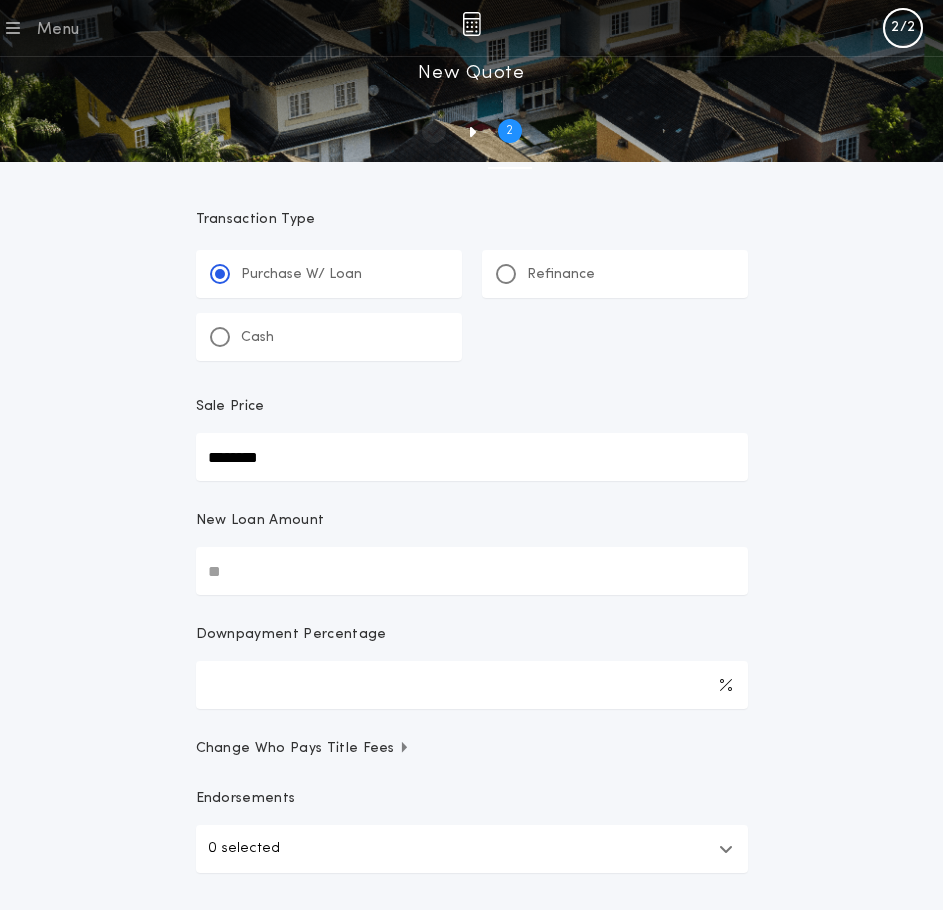 type on "********" 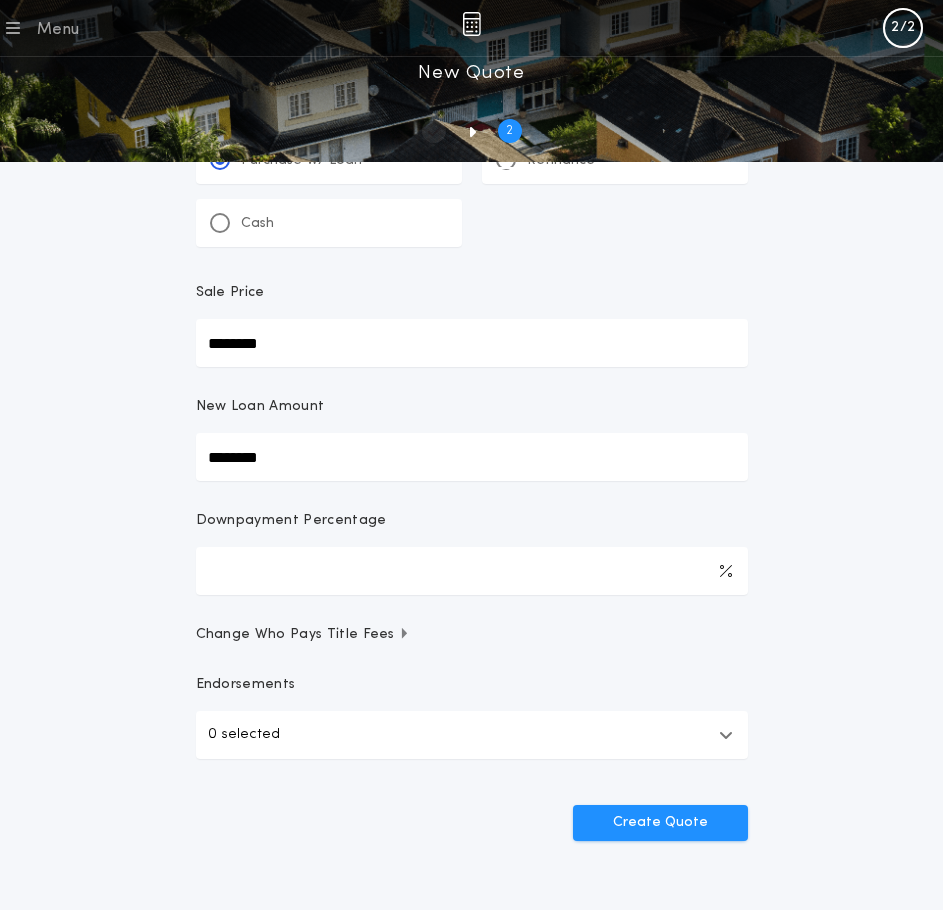 scroll, scrollTop: 139, scrollLeft: 0, axis: vertical 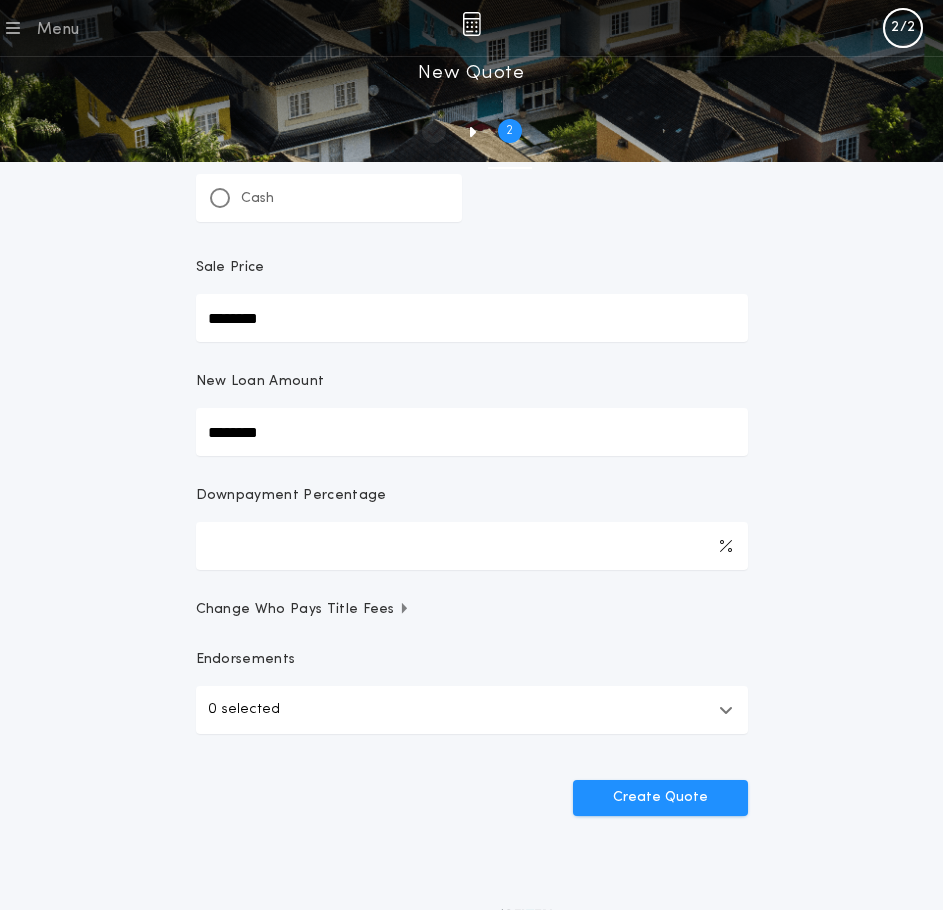 type on "********" 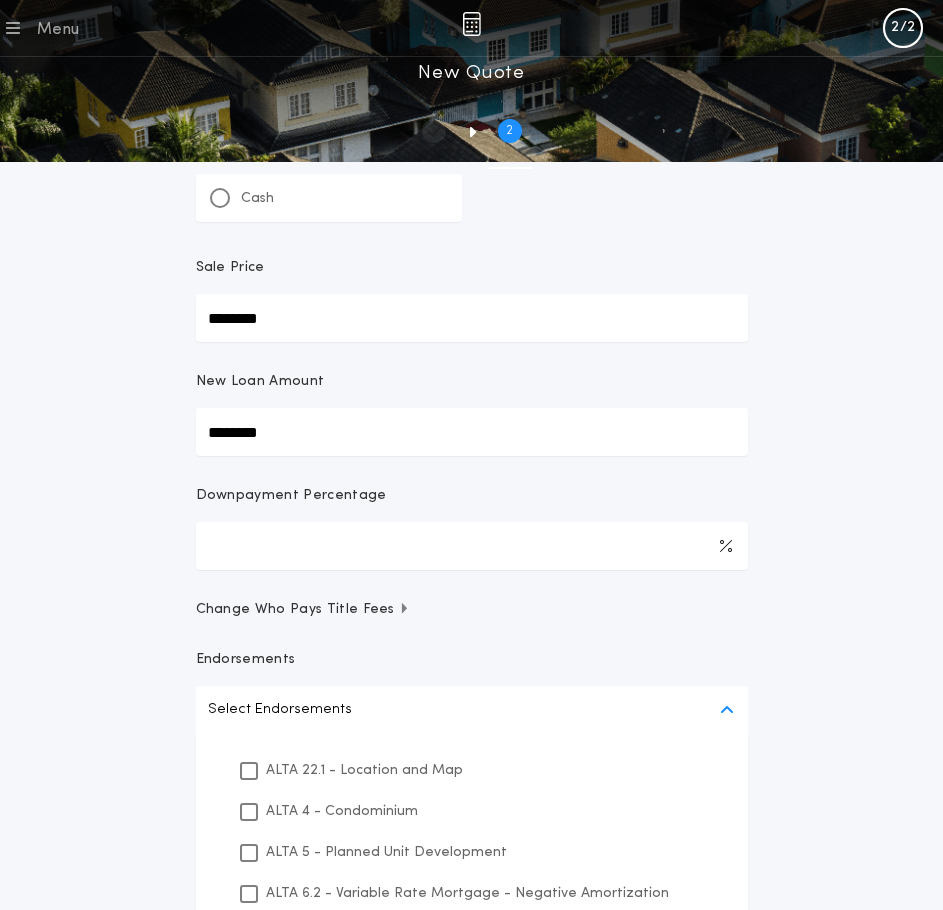 scroll, scrollTop: 613, scrollLeft: 0, axis: vertical 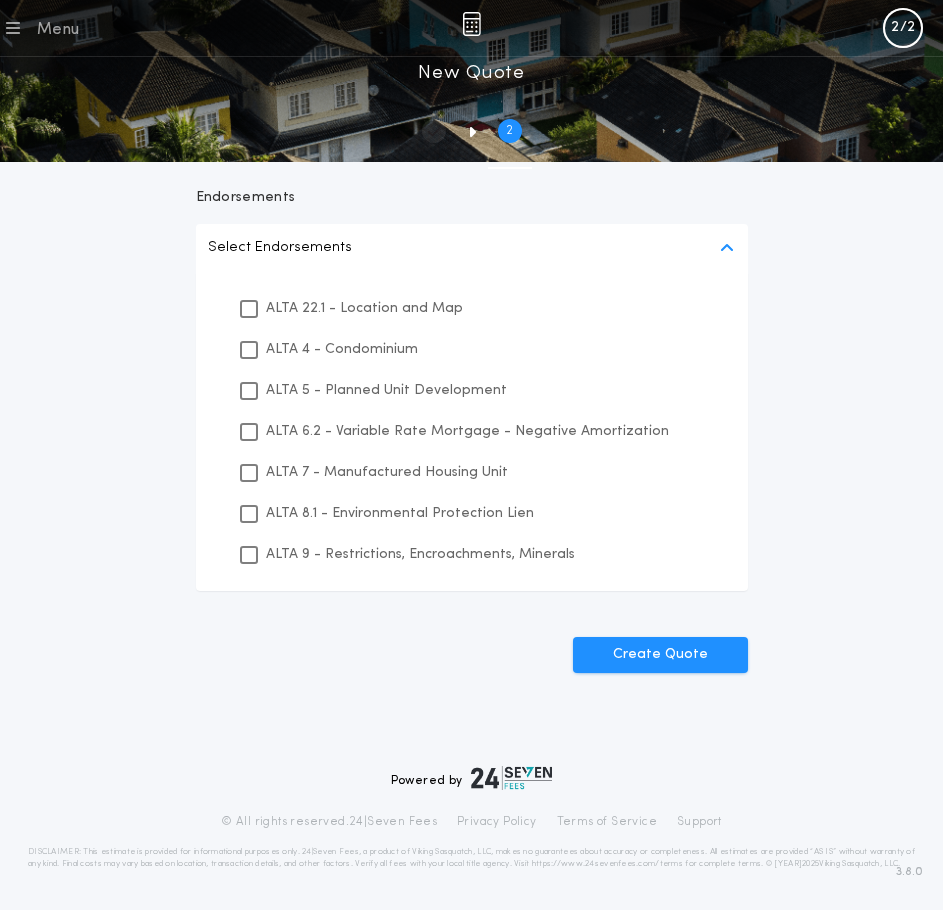 click on "ALTA 8.1 - Environmental Protection Lien" at bounding box center [472, 513] 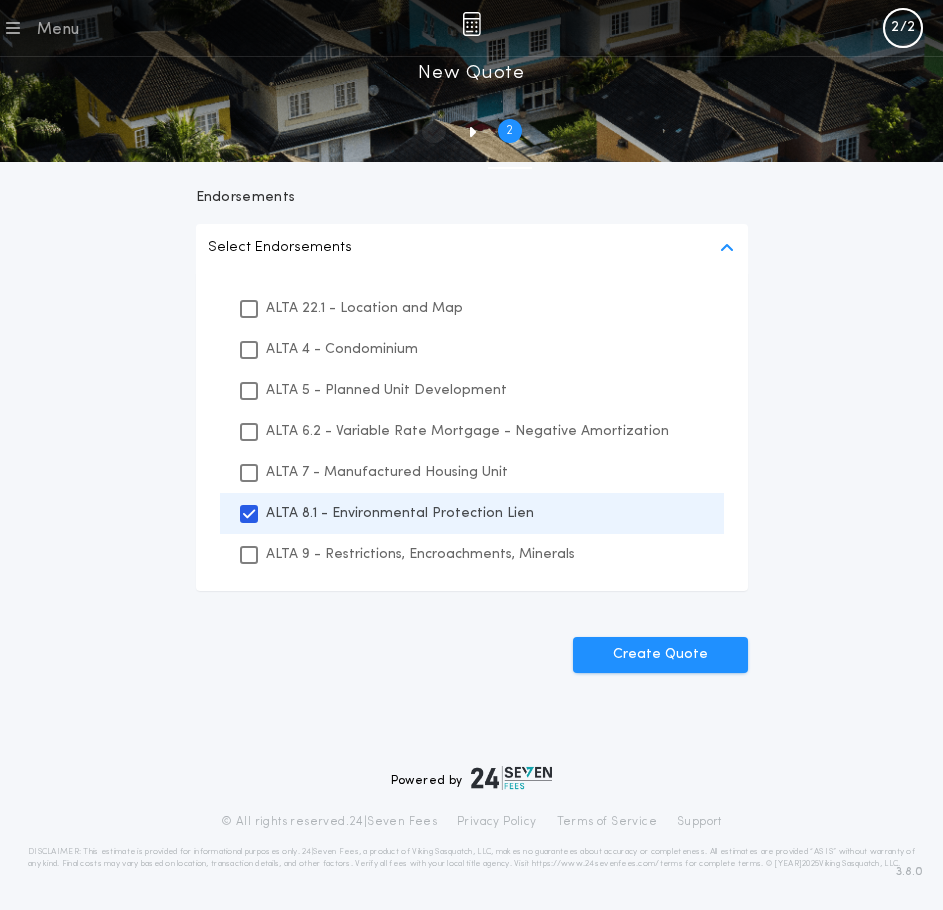 click on "ALTA 9 - Restrictions, Encroachments, Minerals" at bounding box center [472, 554] 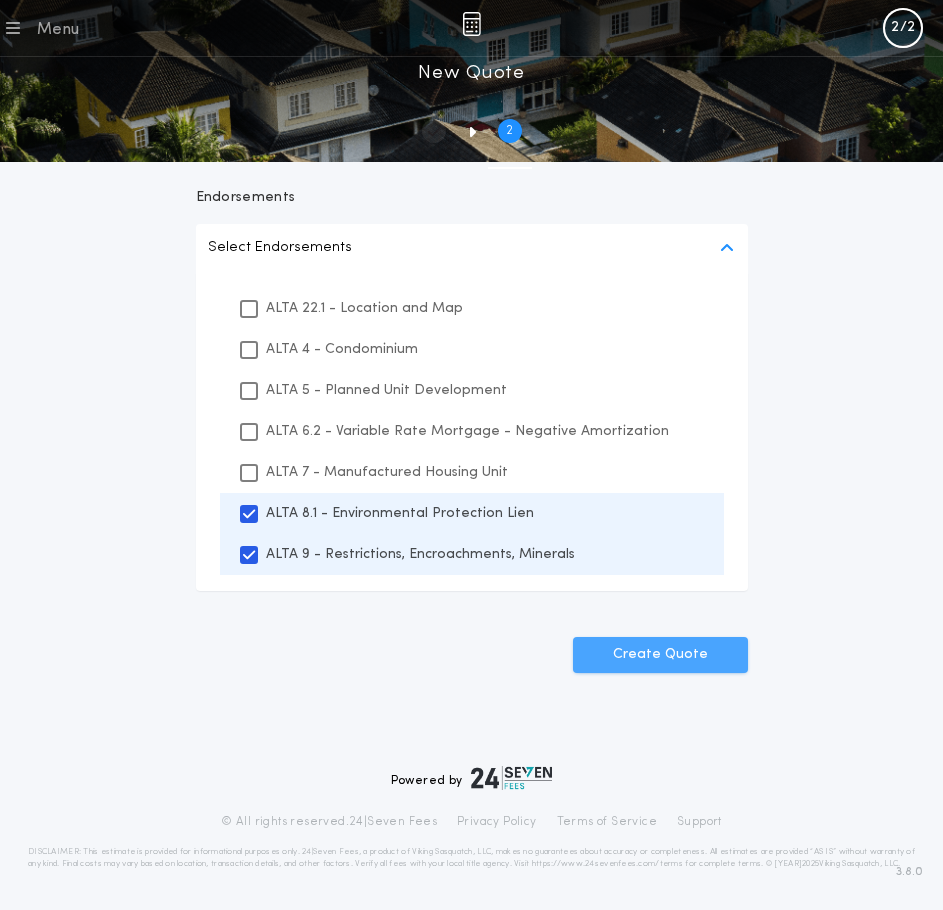 click on "Create Quote" at bounding box center (660, 655) 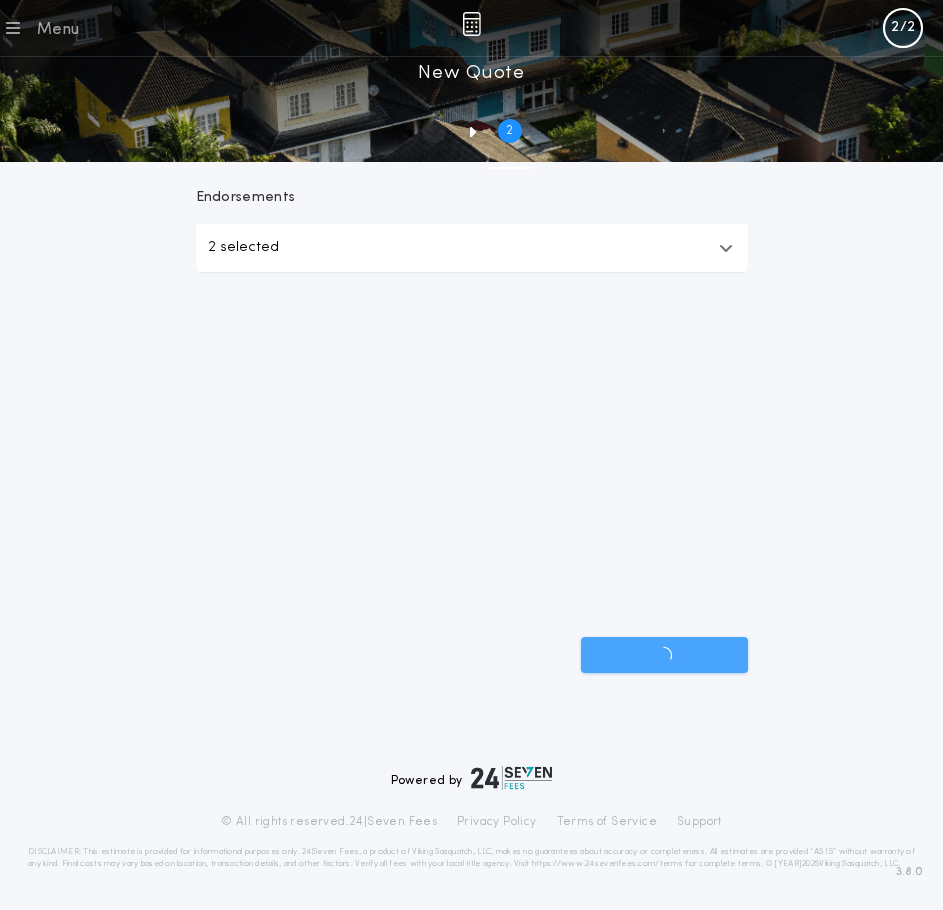 scroll, scrollTop: 294, scrollLeft: 0, axis: vertical 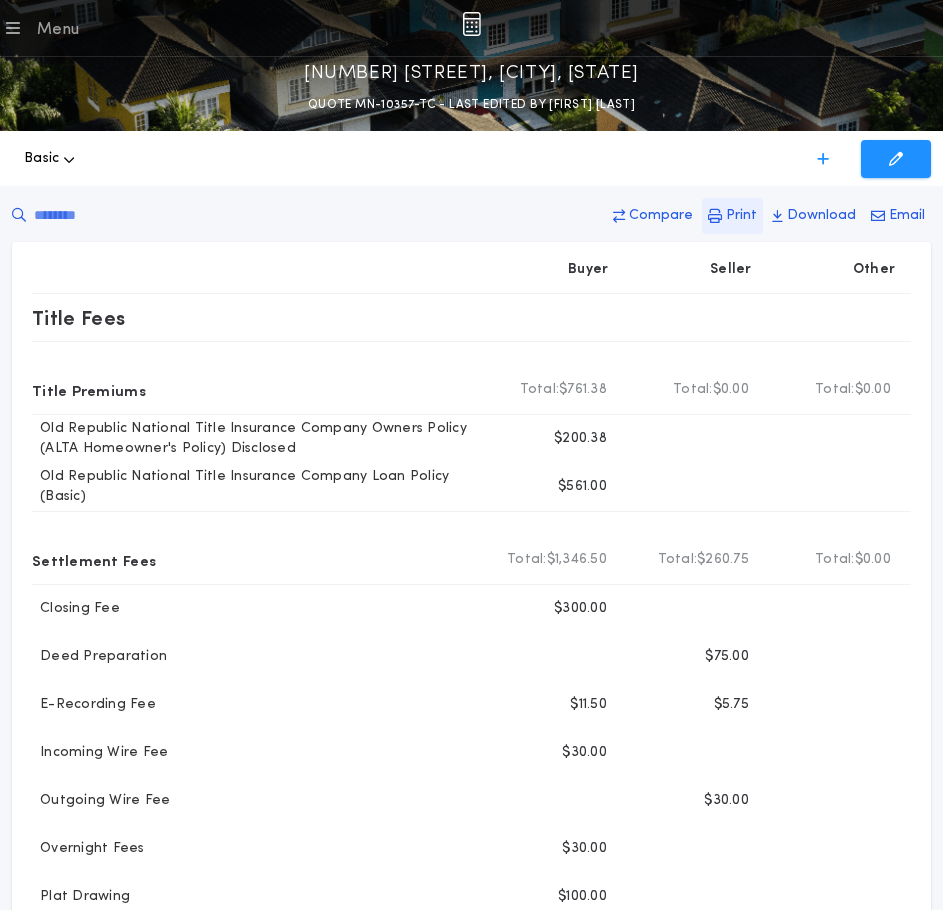 click on "Print" at bounding box center (661, 216) 